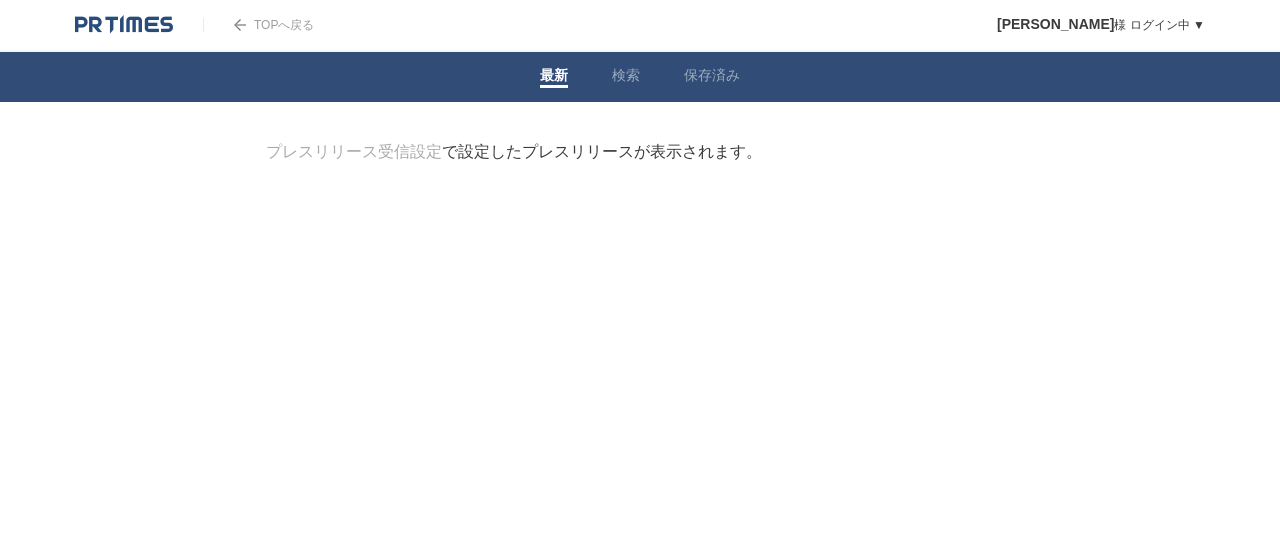 scroll, scrollTop: 0, scrollLeft: 0, axis: both 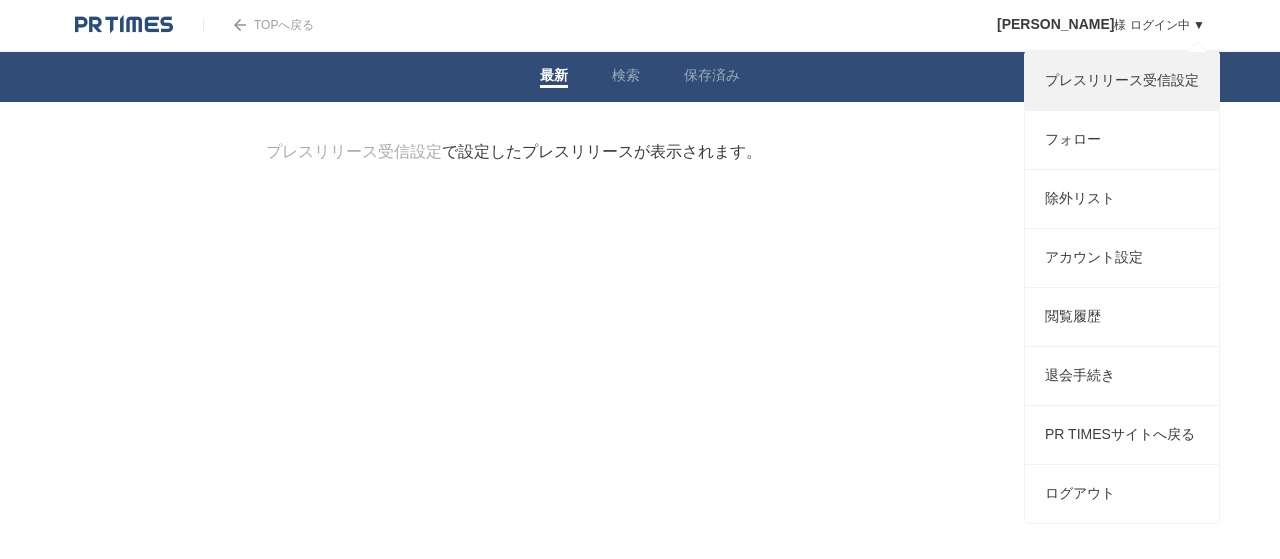 click on "プレスリリース受信設定" at bounding box center (1122, 81) 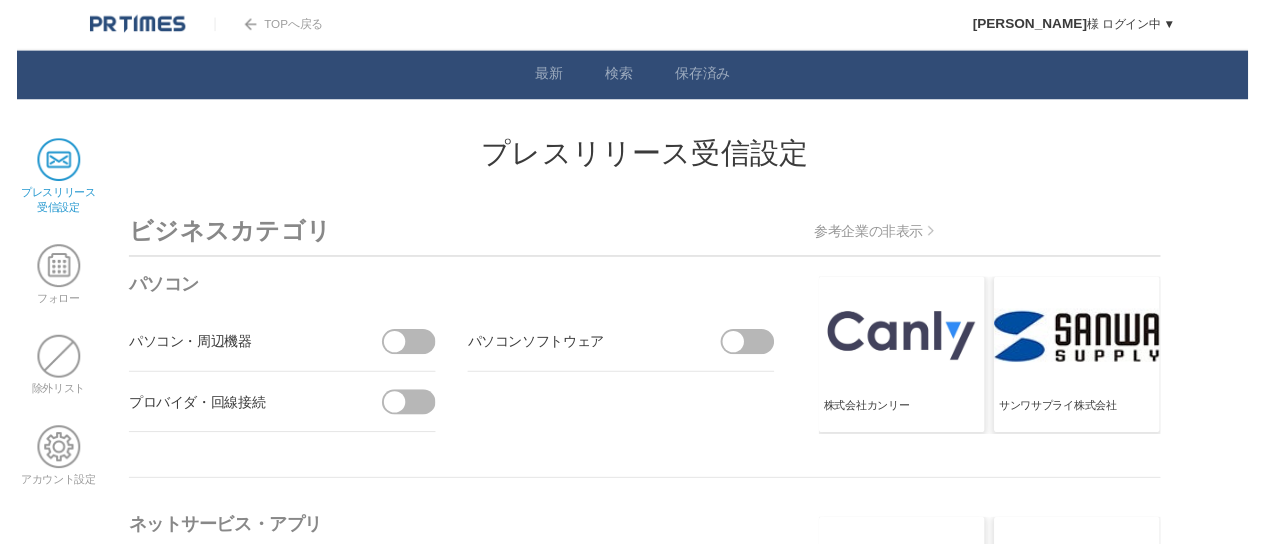 scroll, scrollTop: 0, scrollLeft: 0, axis: both 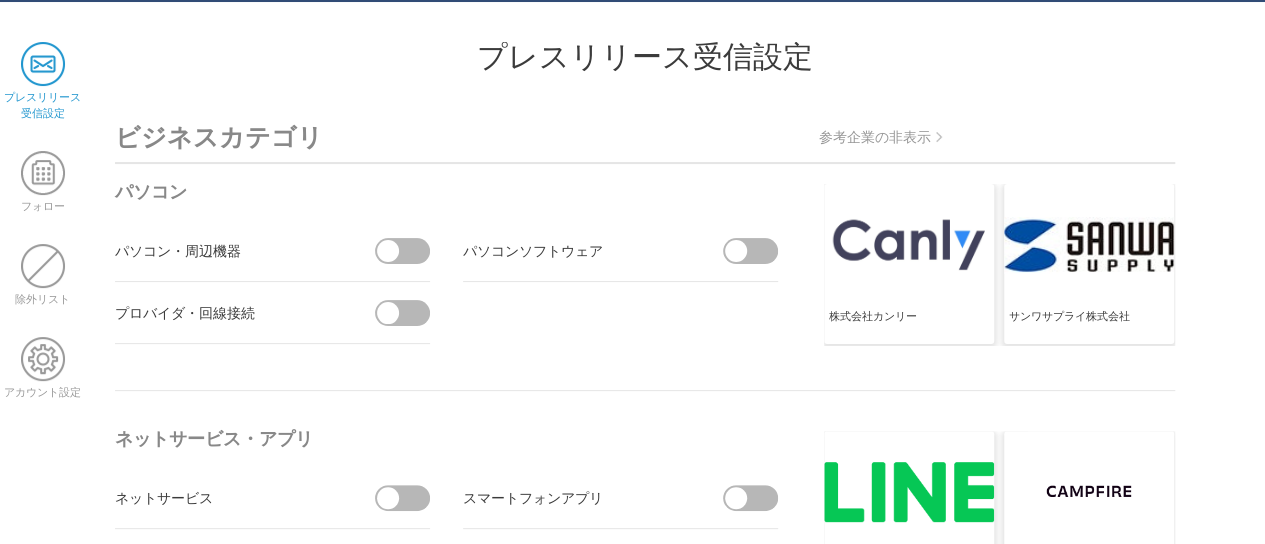 click at bounding box center [409, 251] 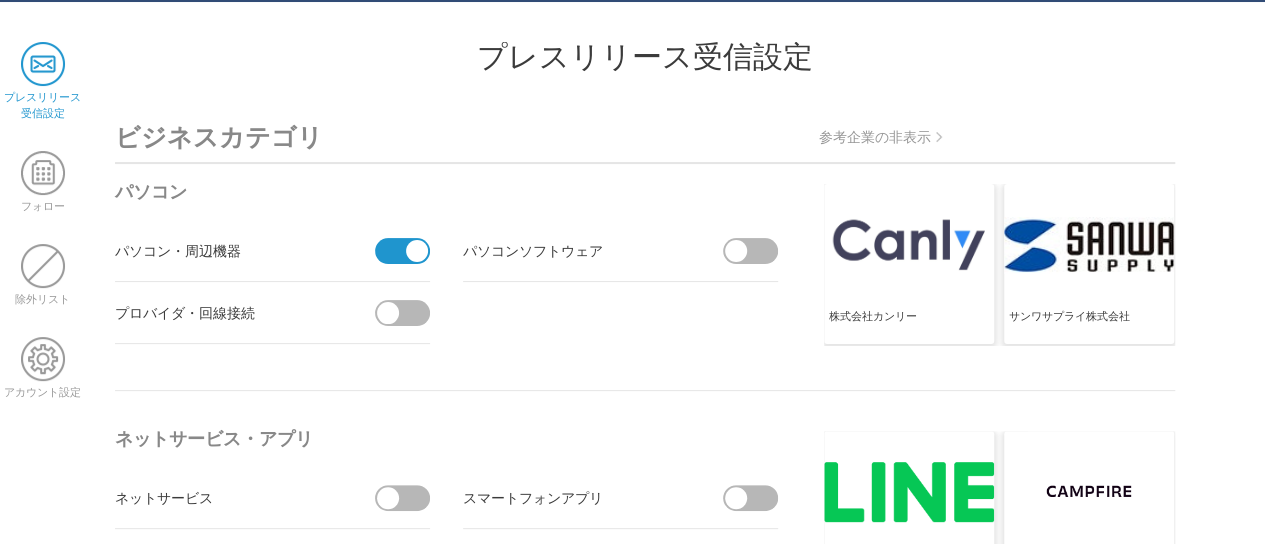 click at bounding box center (757, 251) 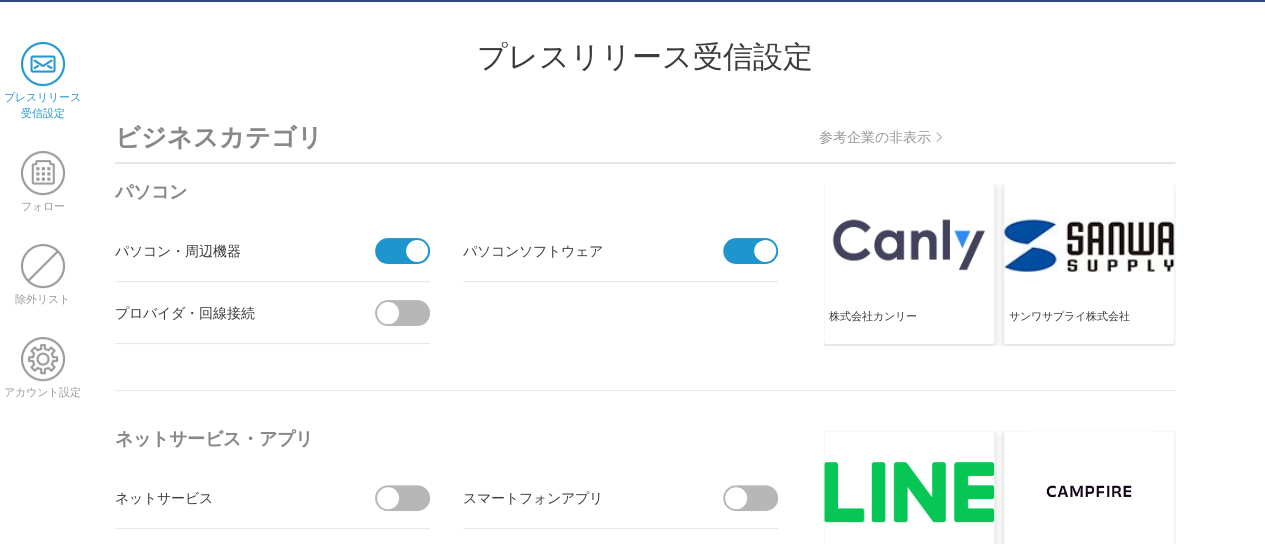 click at bounding box center [409, 313] 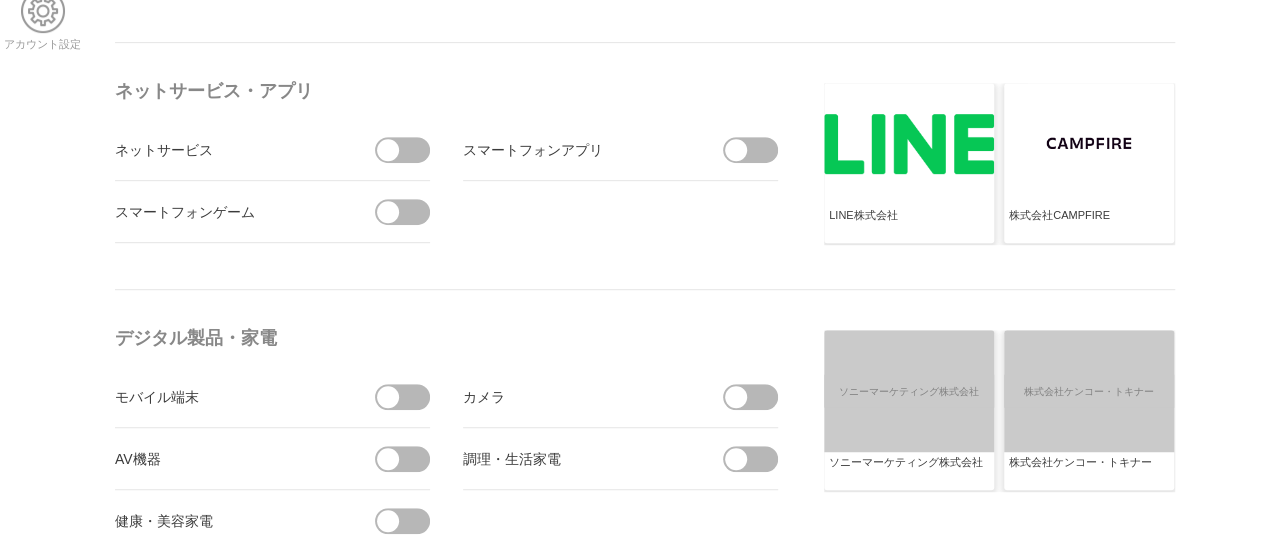 scroll, scrollTop: 200, scrollLeft: 0, axis: vertical 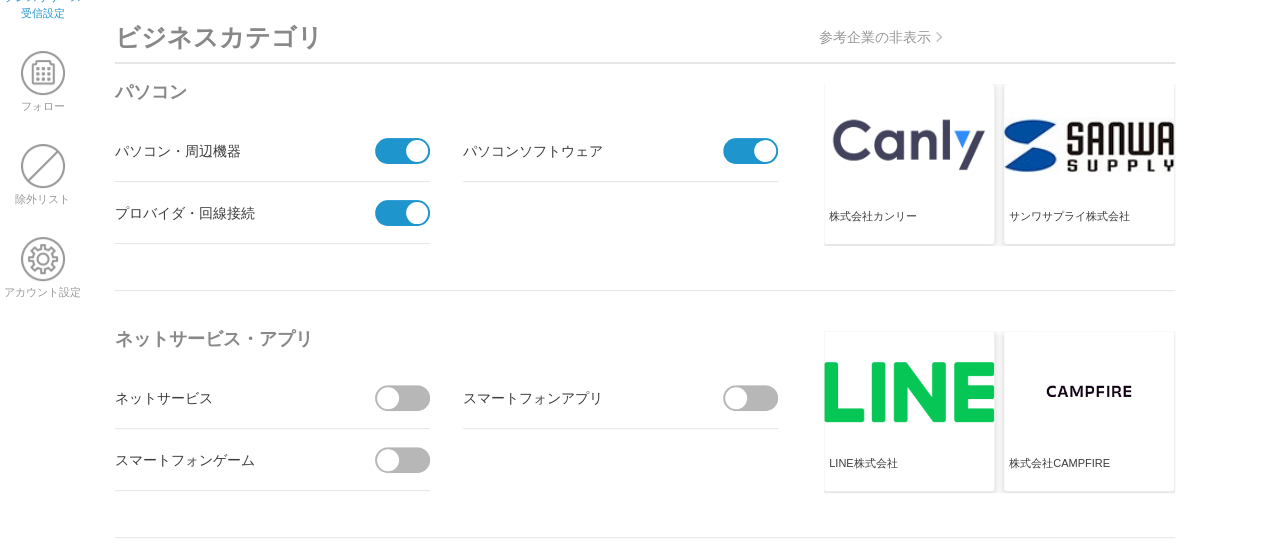click at bounding box center (409, 398) 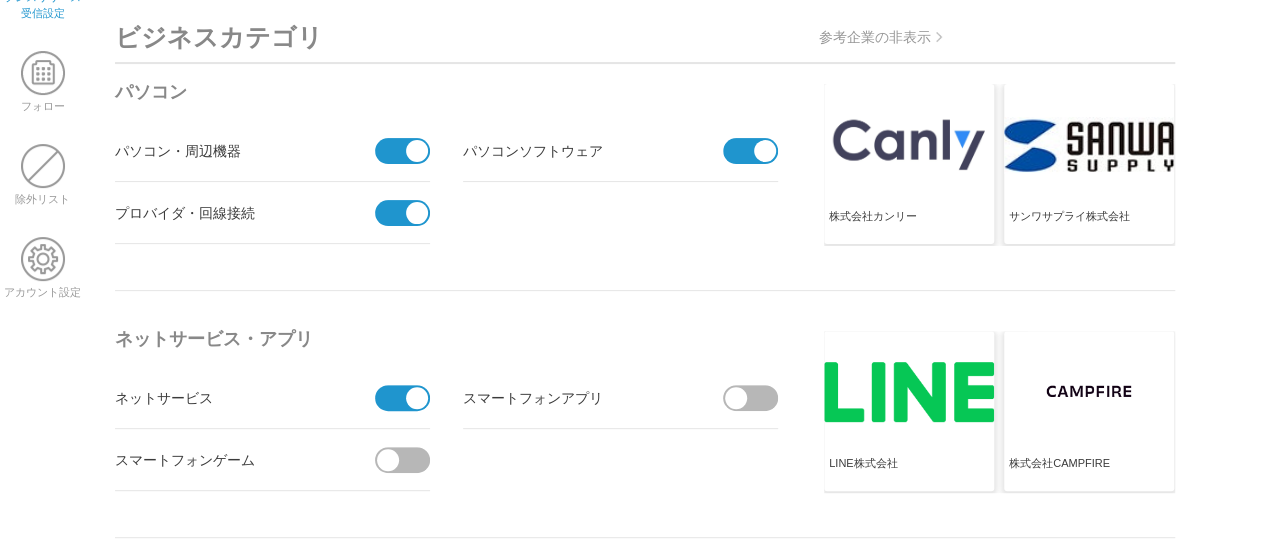 drag, startPoint x: 756, startPoint y: 399, endPoint x: 460, endPoint y: 462, distance: 302.63013 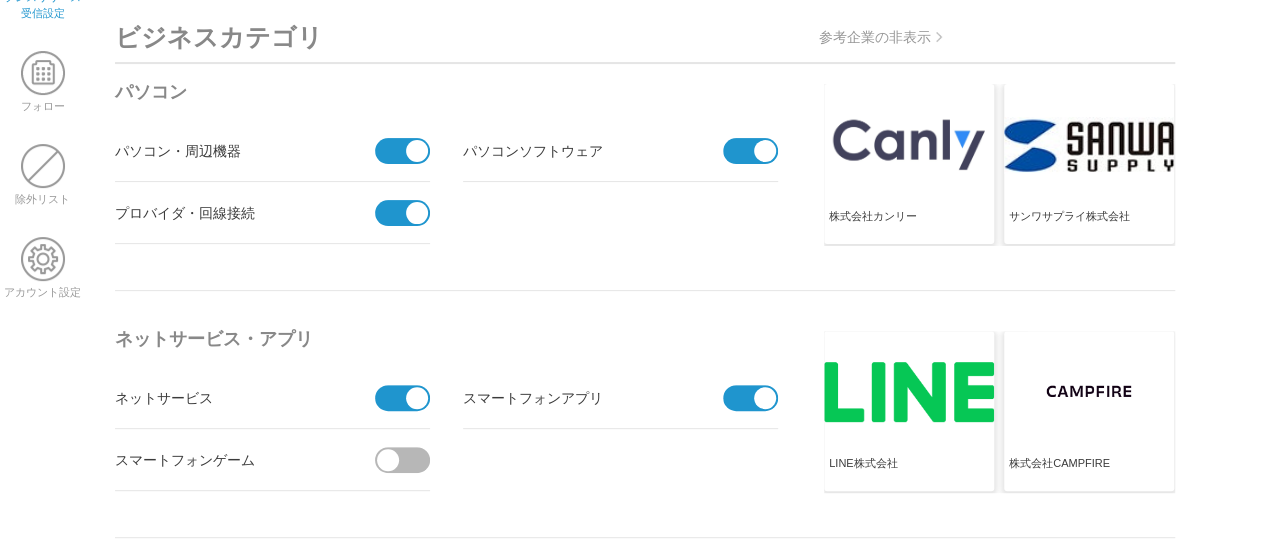 click at bounding box center [409, 460] 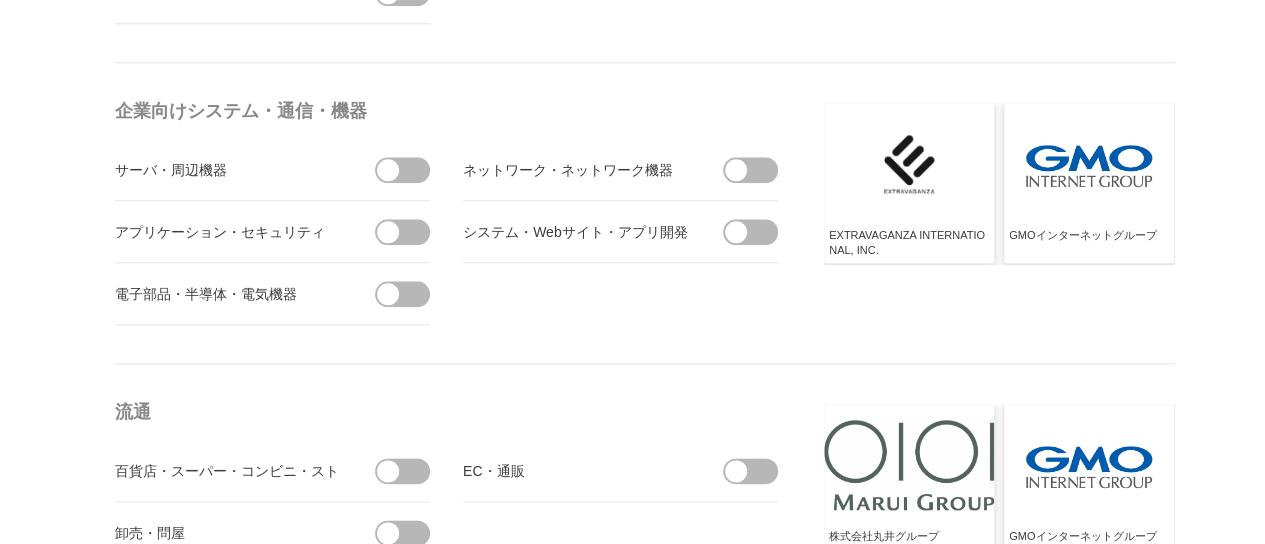 scroll, scrollTop: 1100, scrollLeft: 0, axis: vertical 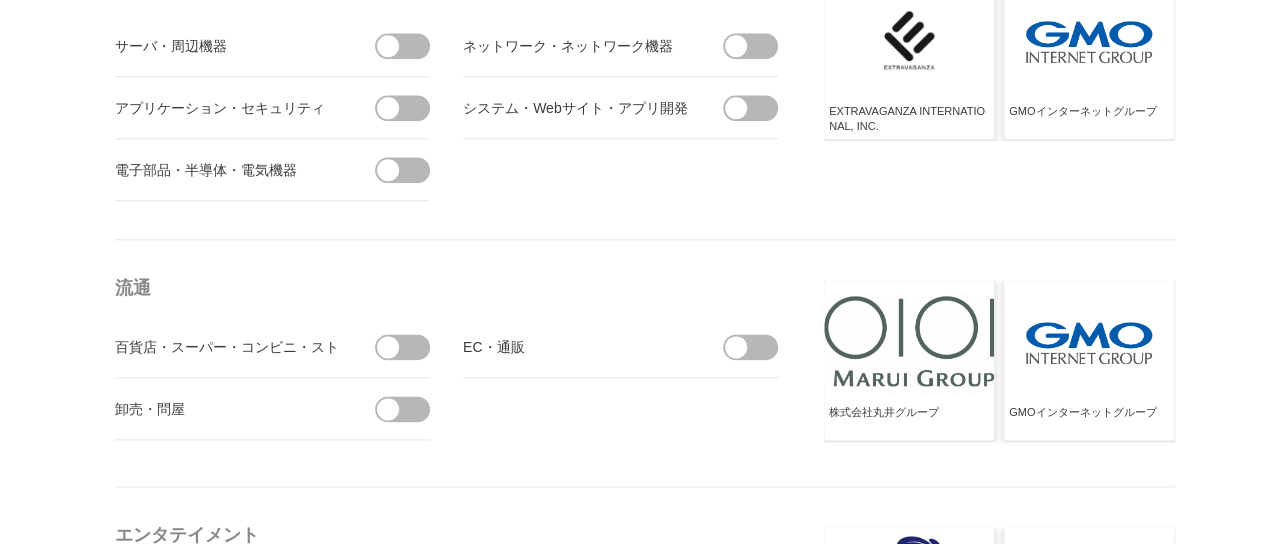 click at bounding box center (409, 347) 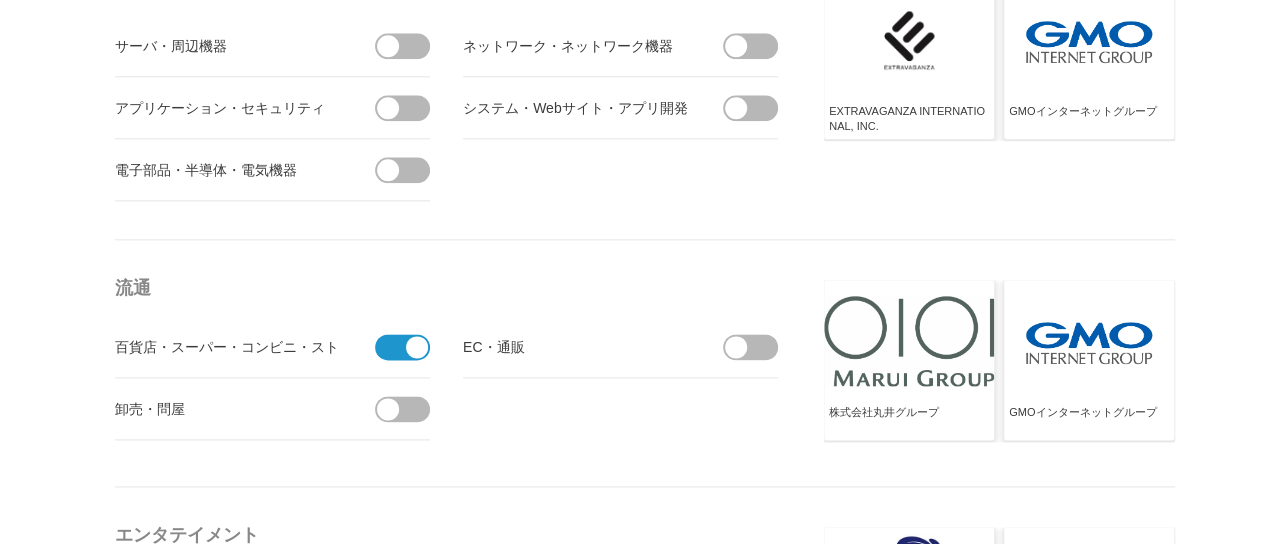 click at bounding box center [757, 347] 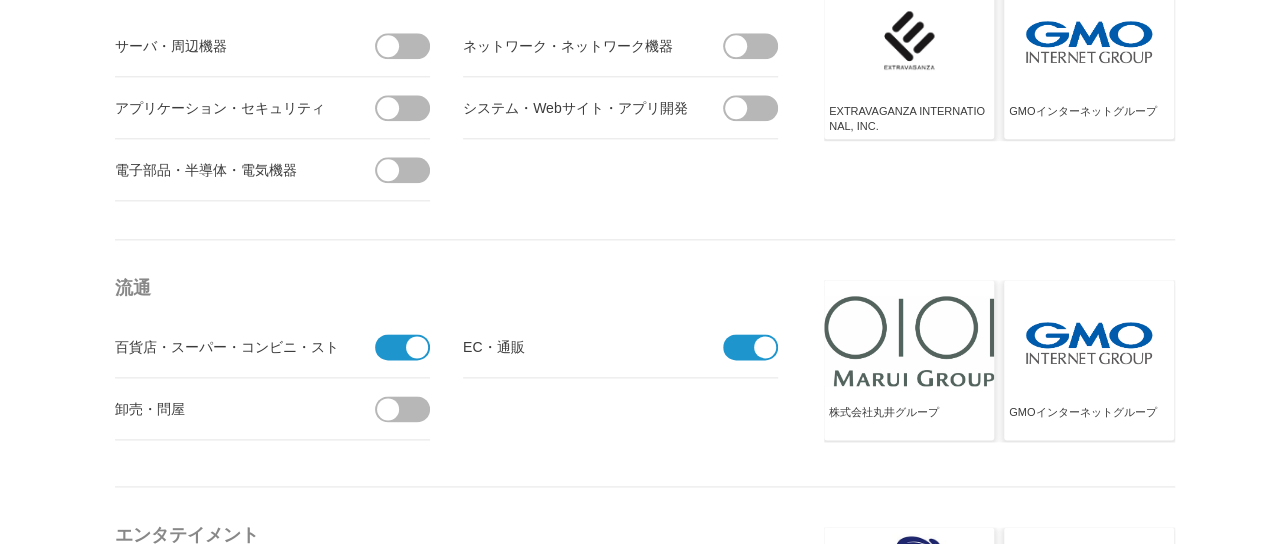 click at bounding box center (409, 409) 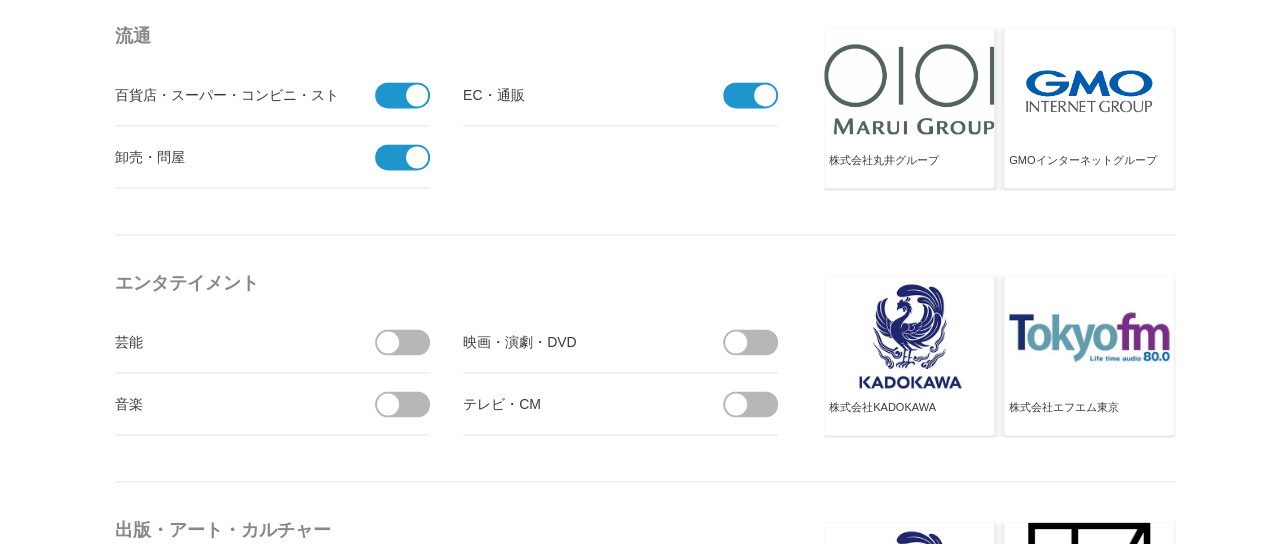 scroll, scrollTop: 1400, scrollLeft: 0, axis: vertical 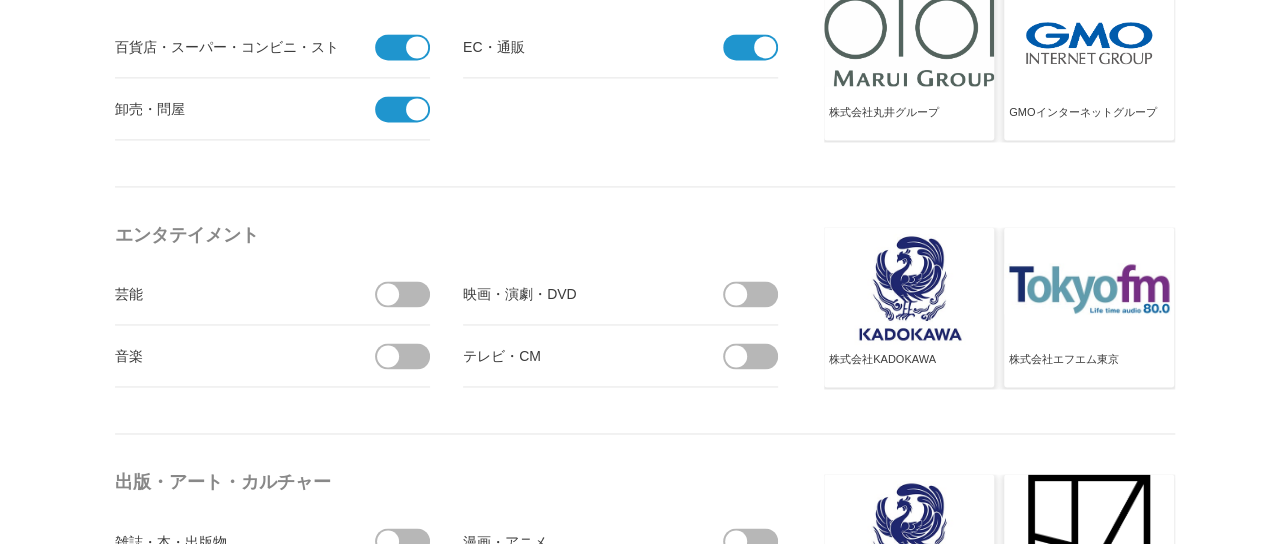 click on "芸能" at bounding box center (272, 294) 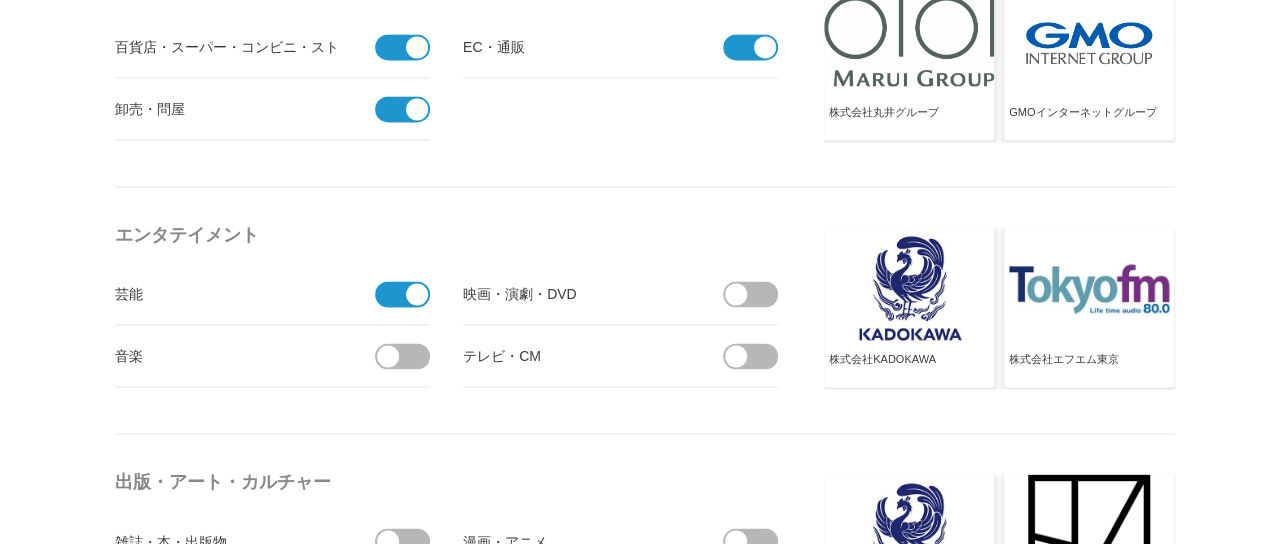 click at bounding box center [757, 294] 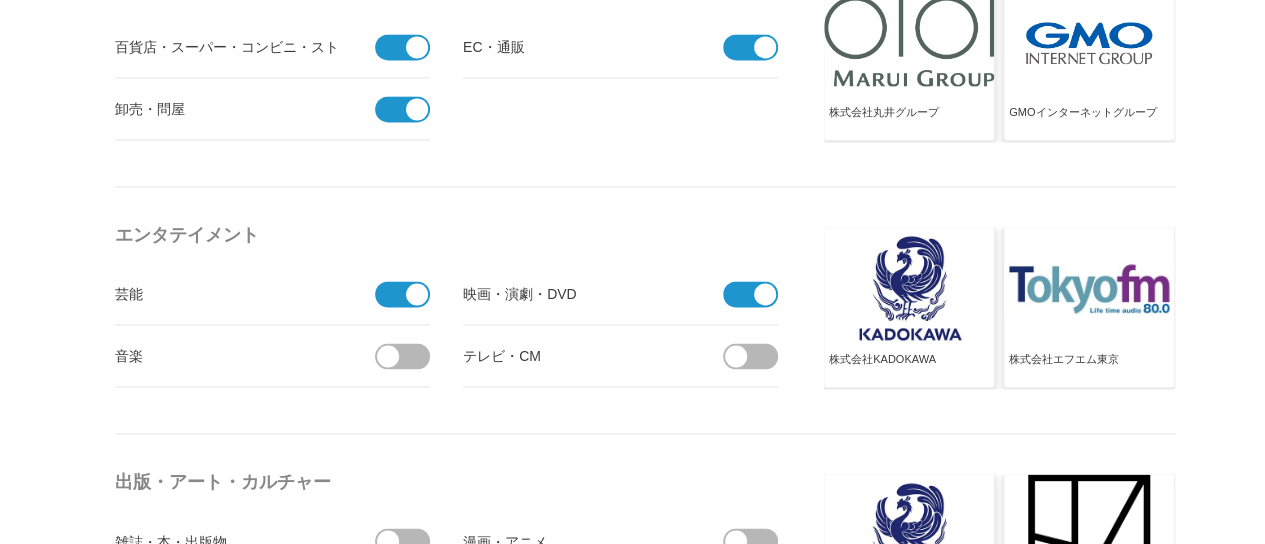 click at bounding box center (409, 356) 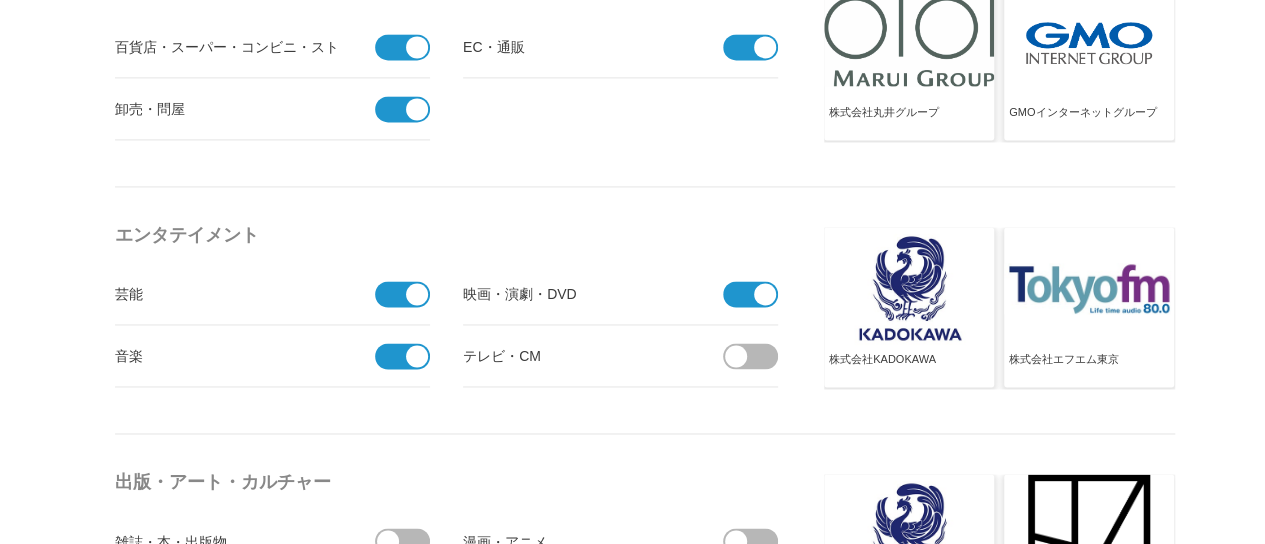 click at bounding box center [757, 356] 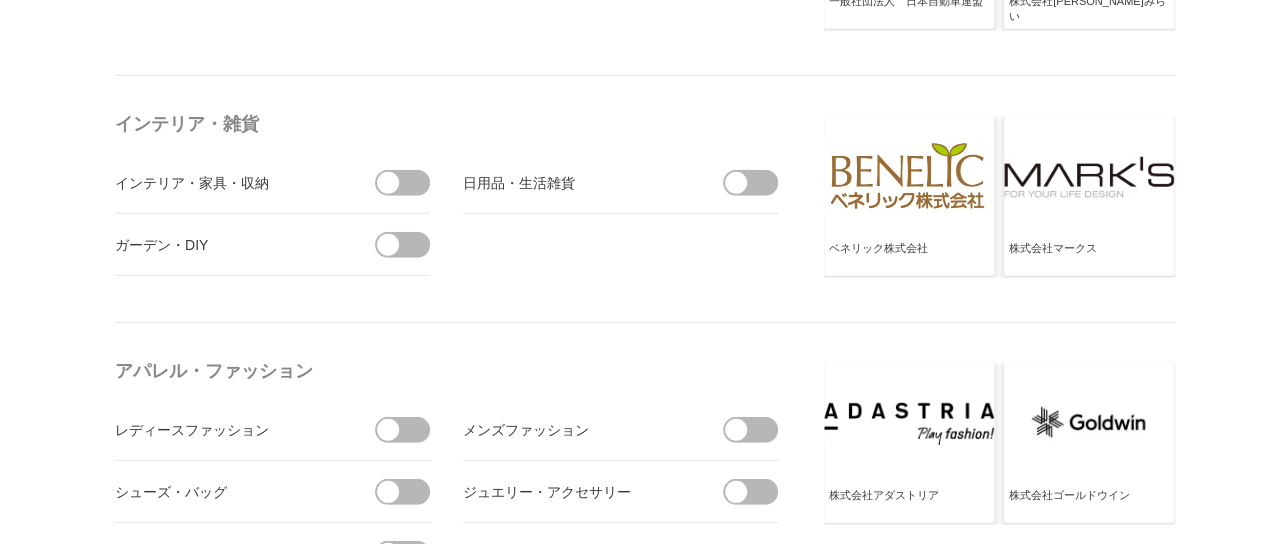 scroll, scrollTop: 3000, scrollLeft: 0, axis: vertical 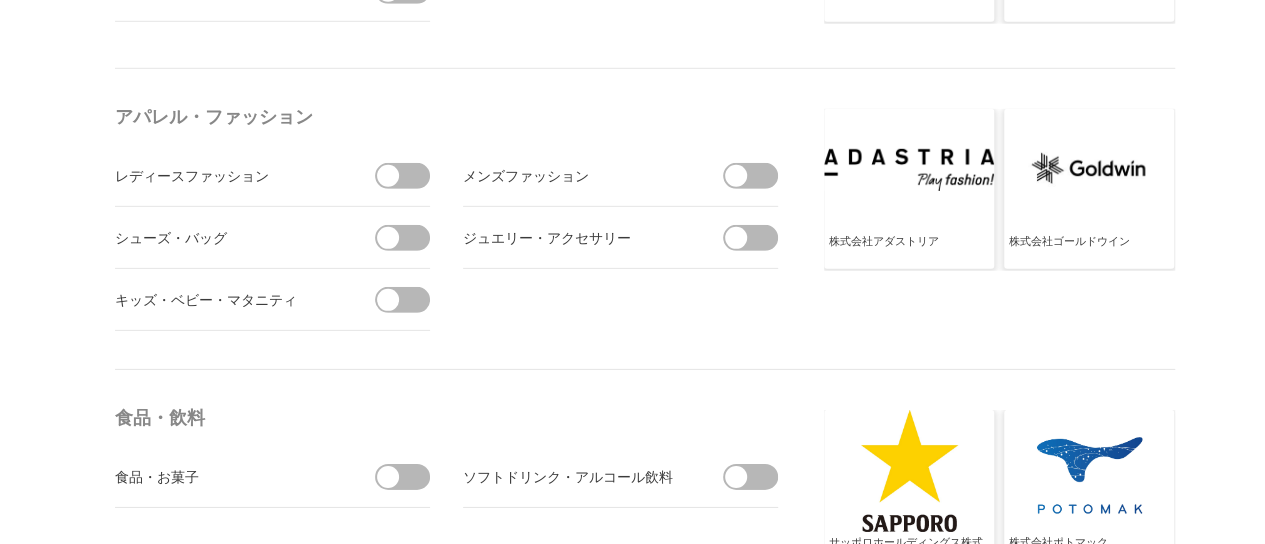 click at bounding box center (409, 176) 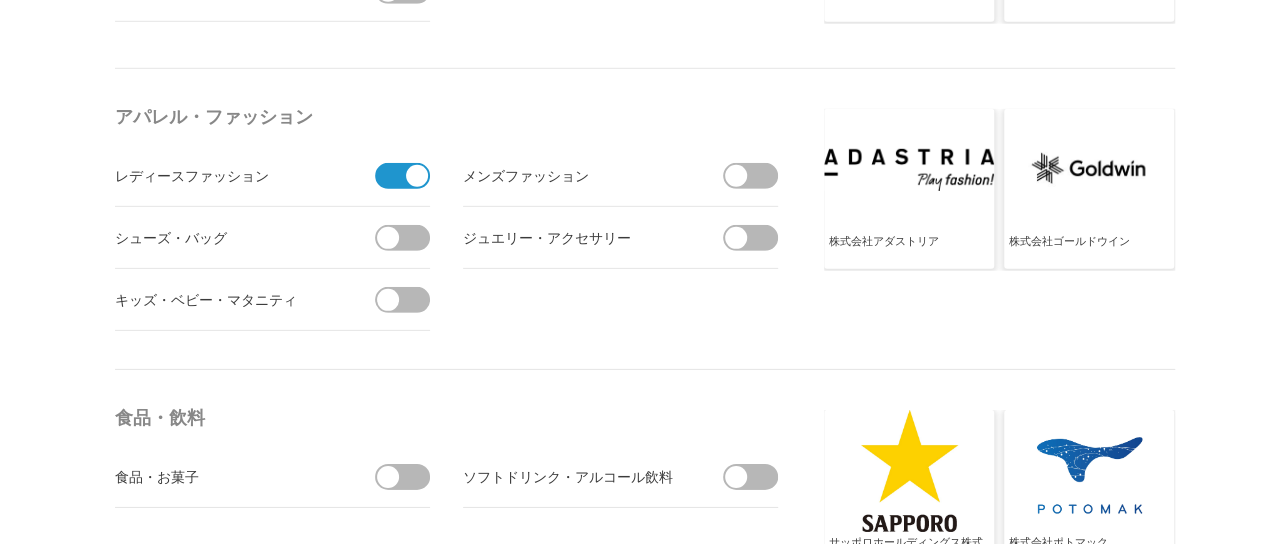 click at bounding box center [757, 176] 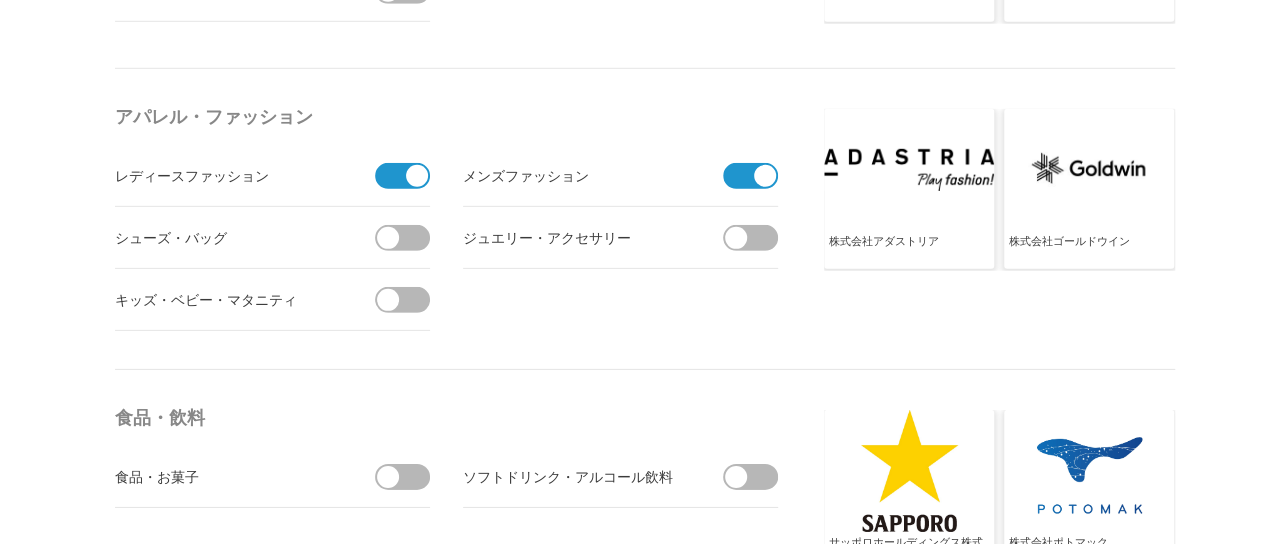 click at bounding box center (409, 238) 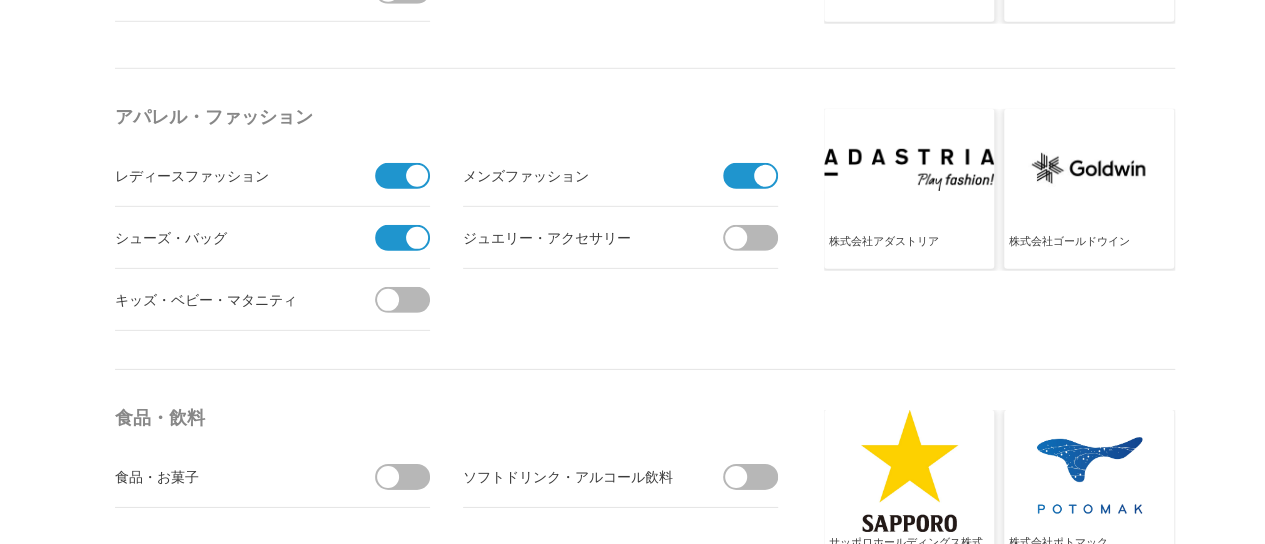click at bounding box center (757, 238) 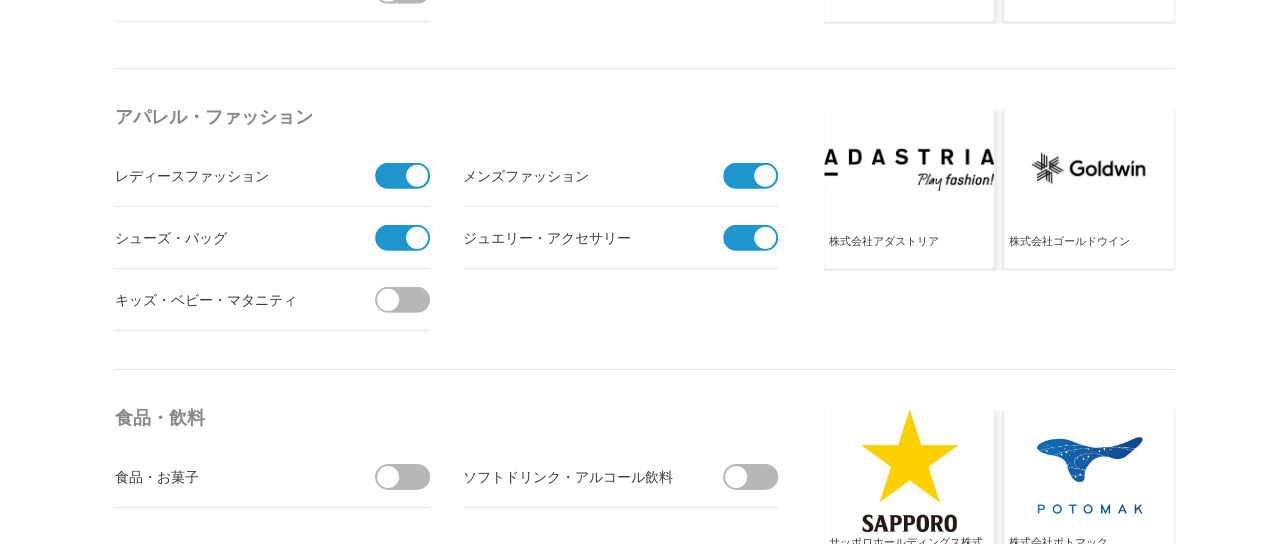 click at bounding box center (409, 300) 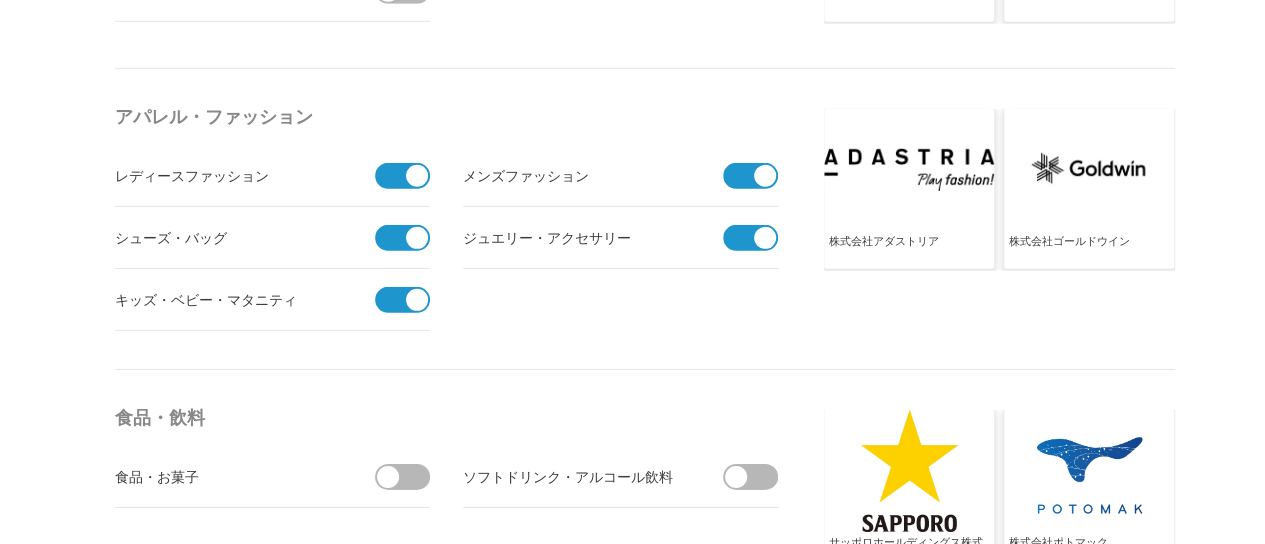 drag, startPoint x: 418, startPoint y: 465, endPoint x: 514, endPoint y: 467, distance: 96.02083 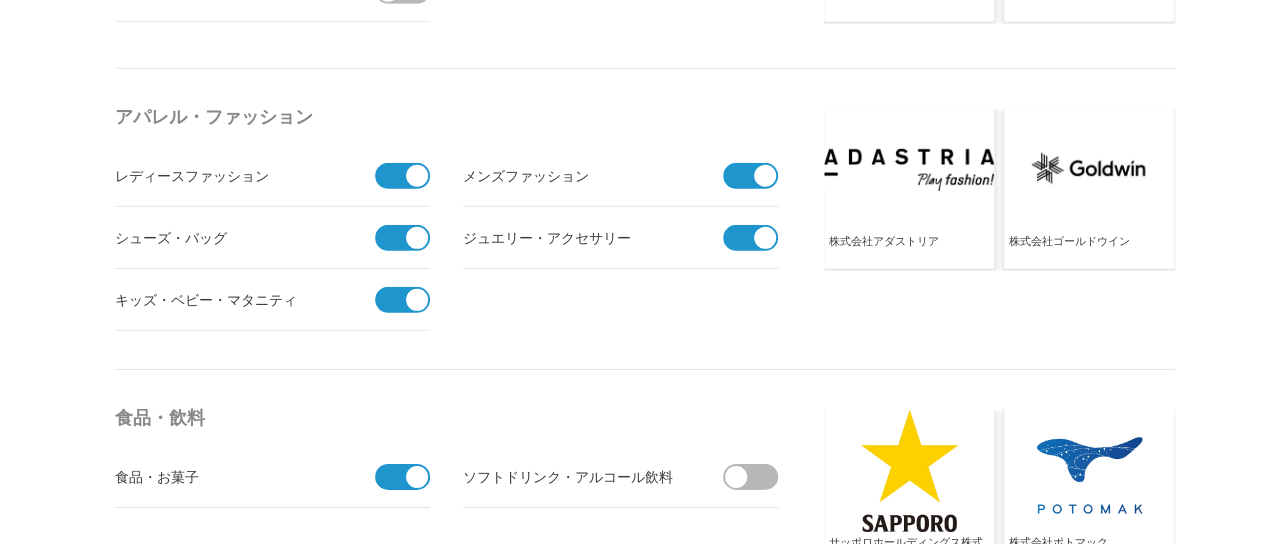 click at bounding box center (757, 477) 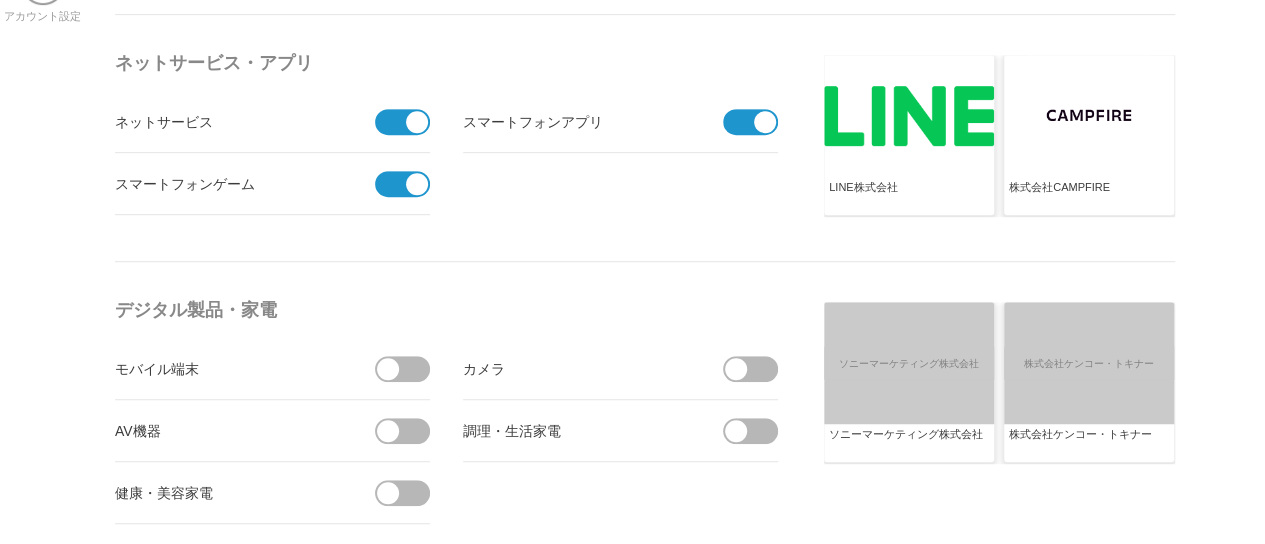scroll, scrollTop: 1, scrollLeft: 0, axis: vertical 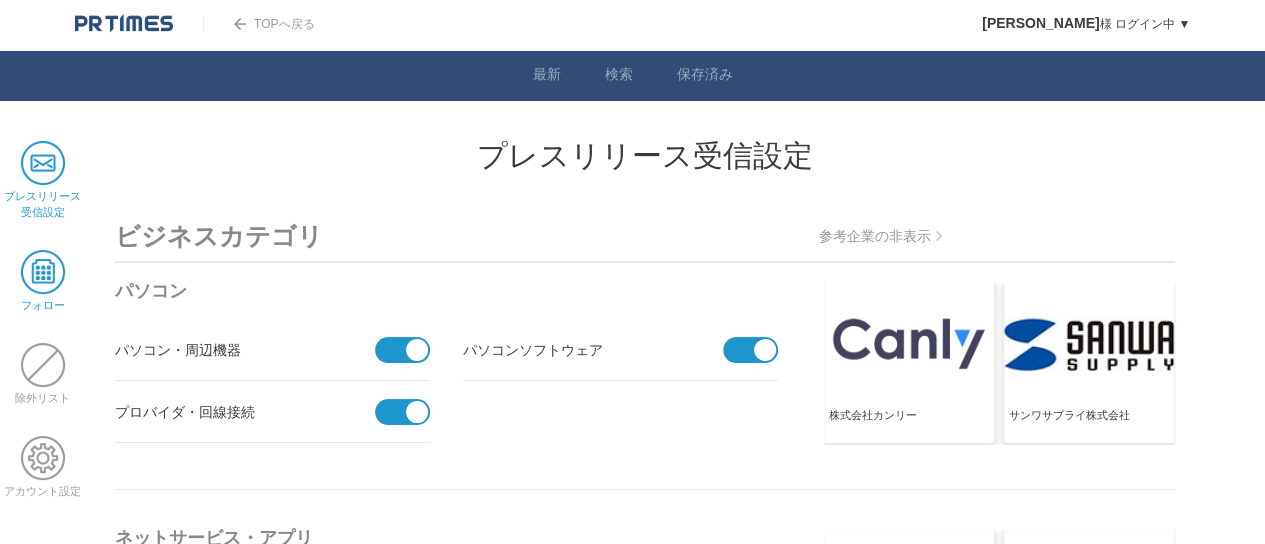 click at bounding box center [43, 272] 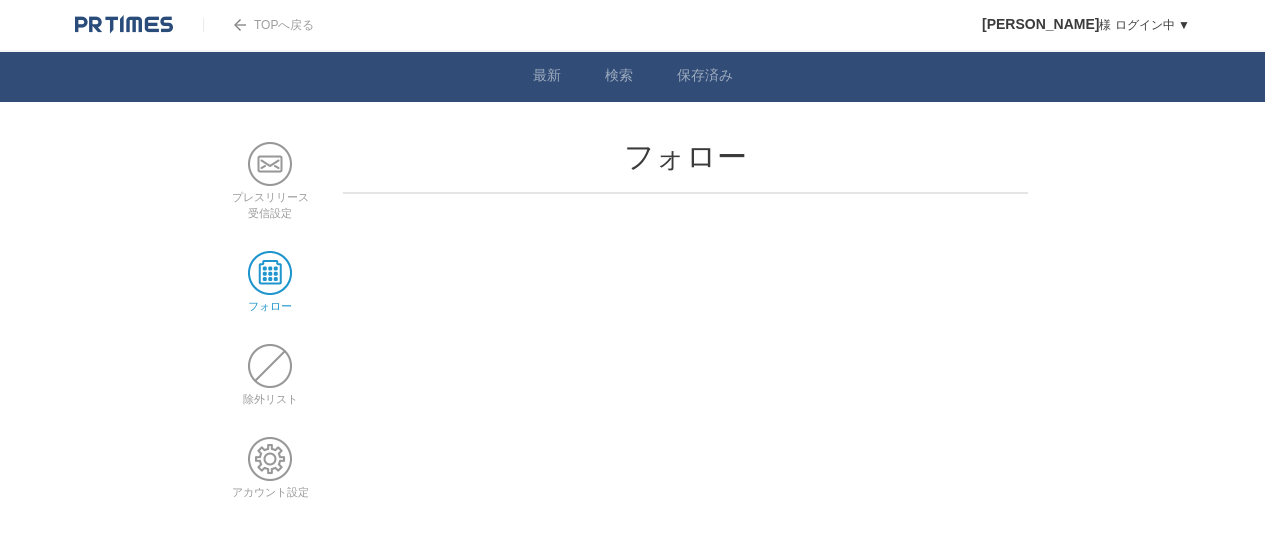 scroll, scrollTop: 0, scrollLeft: 0, axis: both 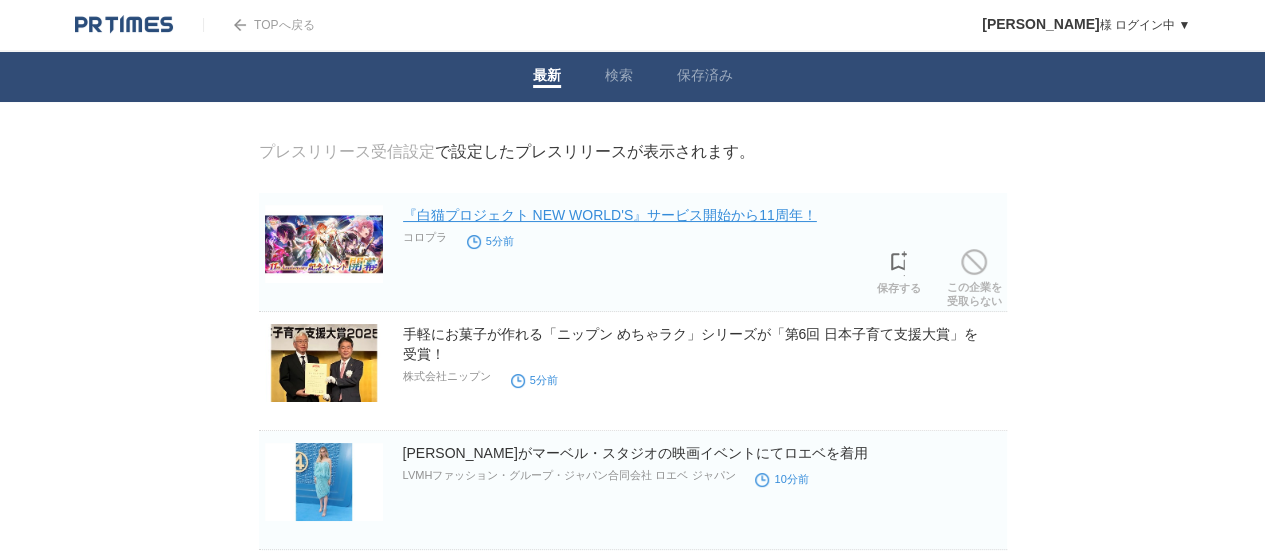 click on "『白猫プロジェクト NEW WORLD'S』サービス開始から11周年！" at bounding box center [610, 215] 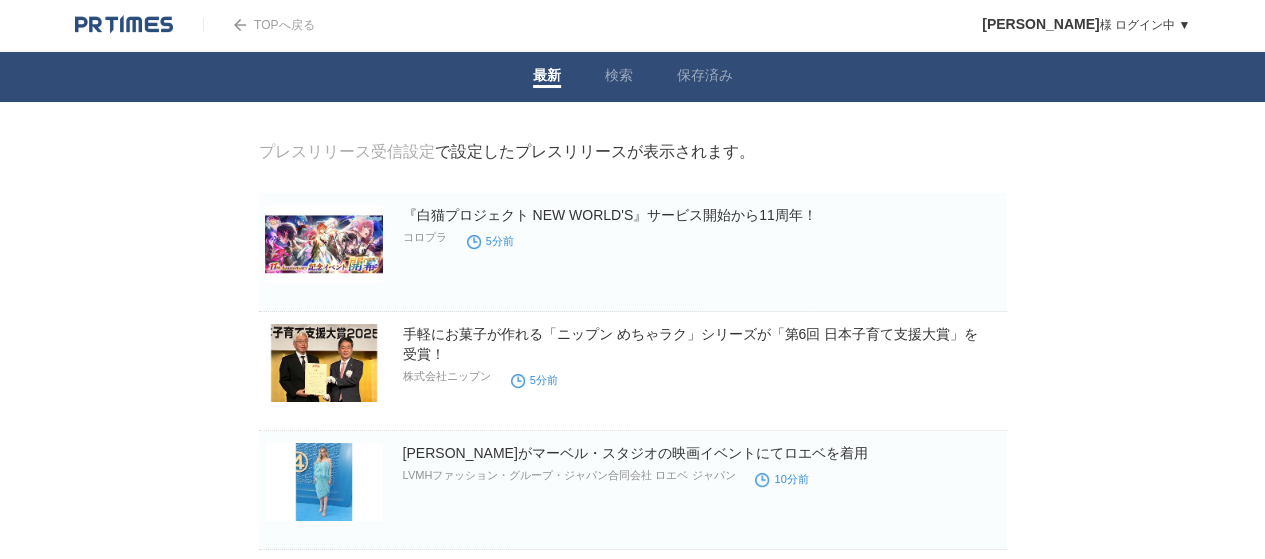 click at bounding box center (124, 25) 